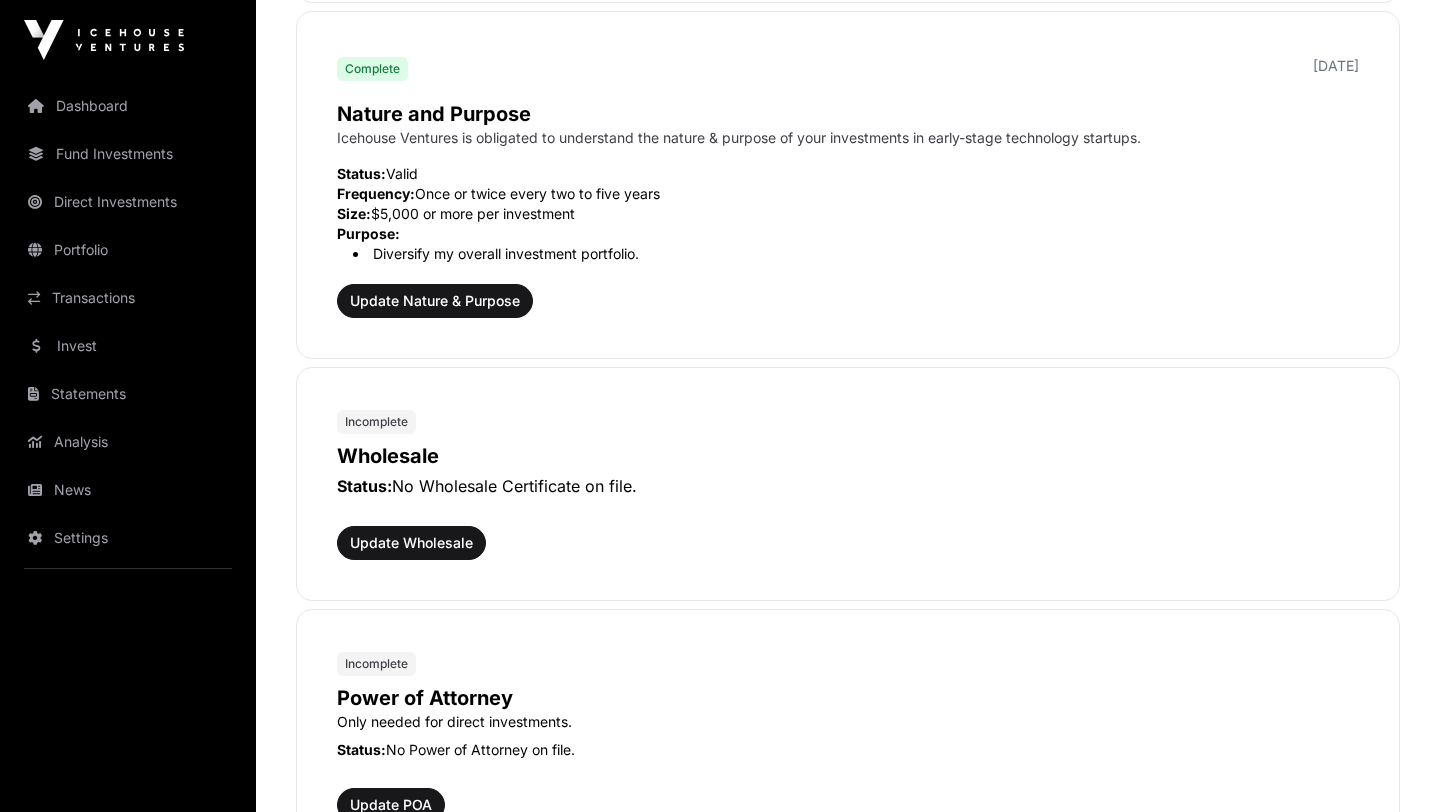 scroll, scrollTop: 720, scrollLeft: 0, axis: vertical 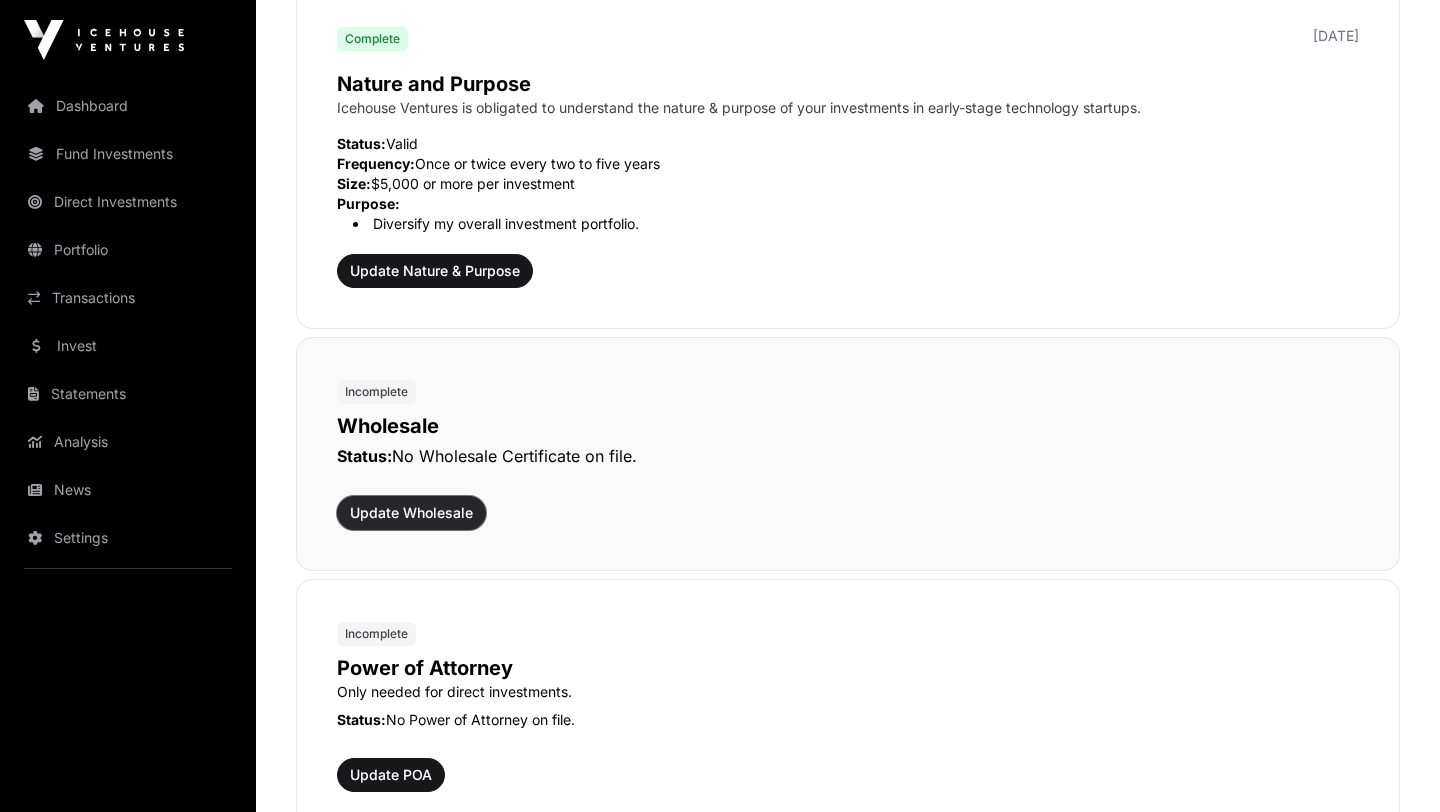 click on "Update Wholesale" 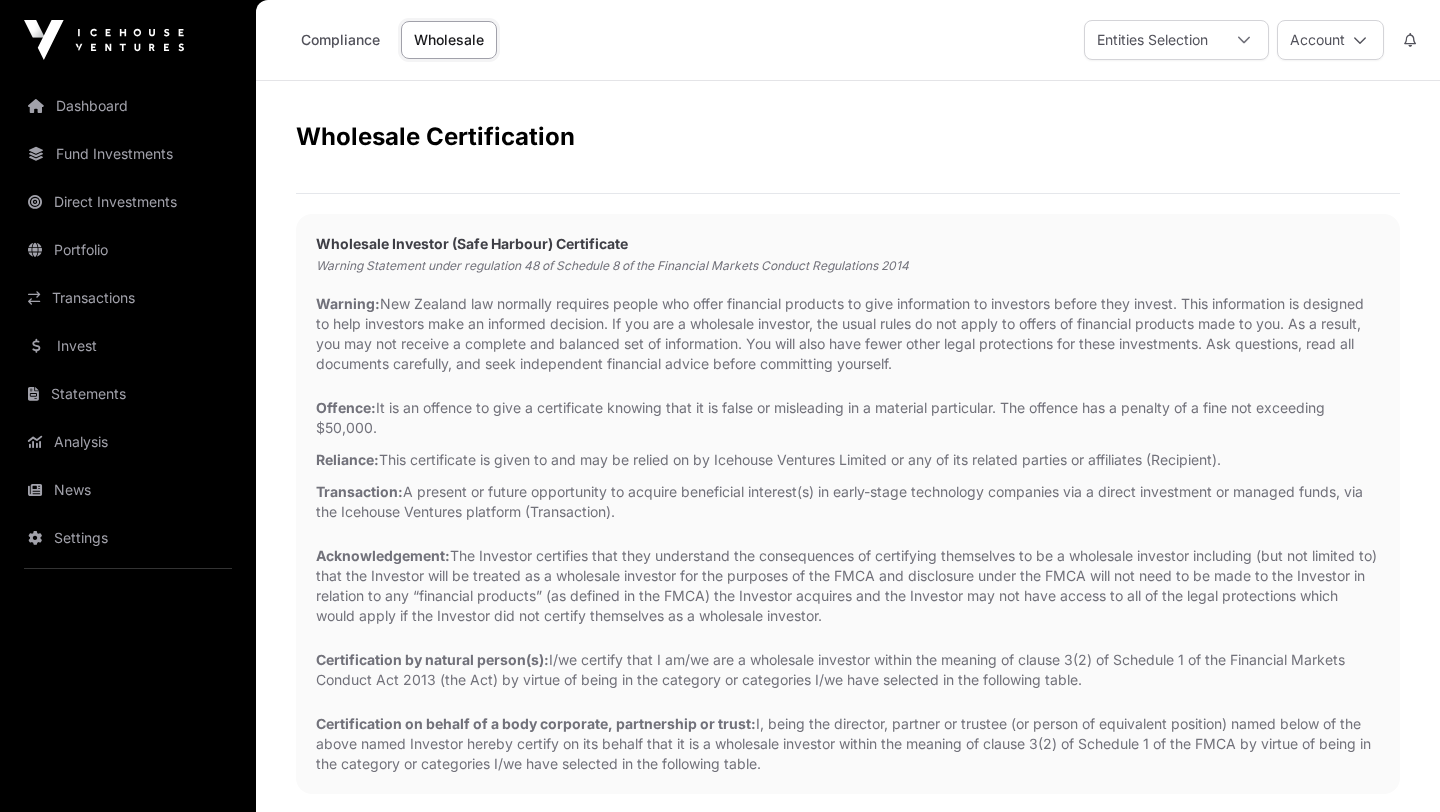 scroll, scrollTop: 0, scrollLeft: 0, axis: both 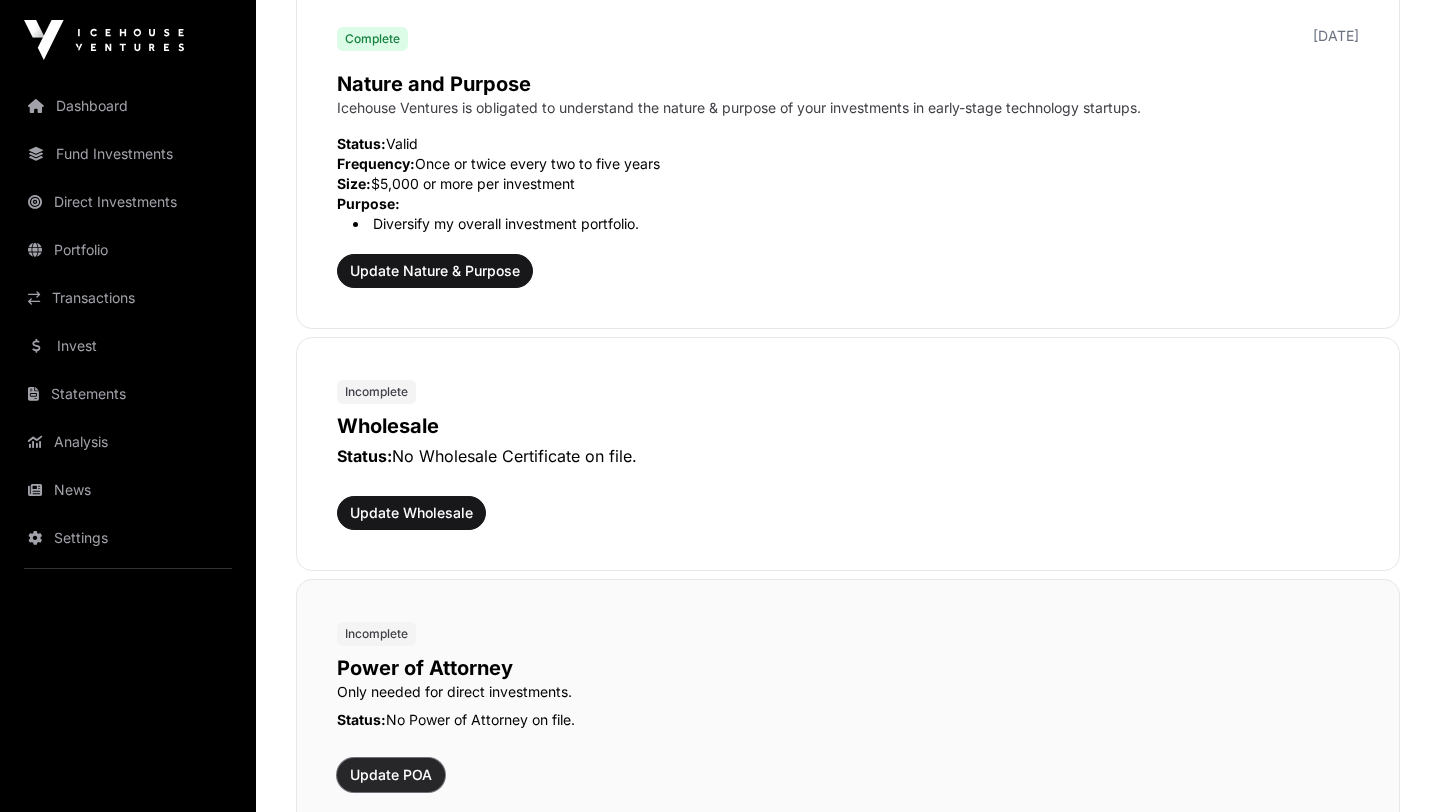click on "Update POA" 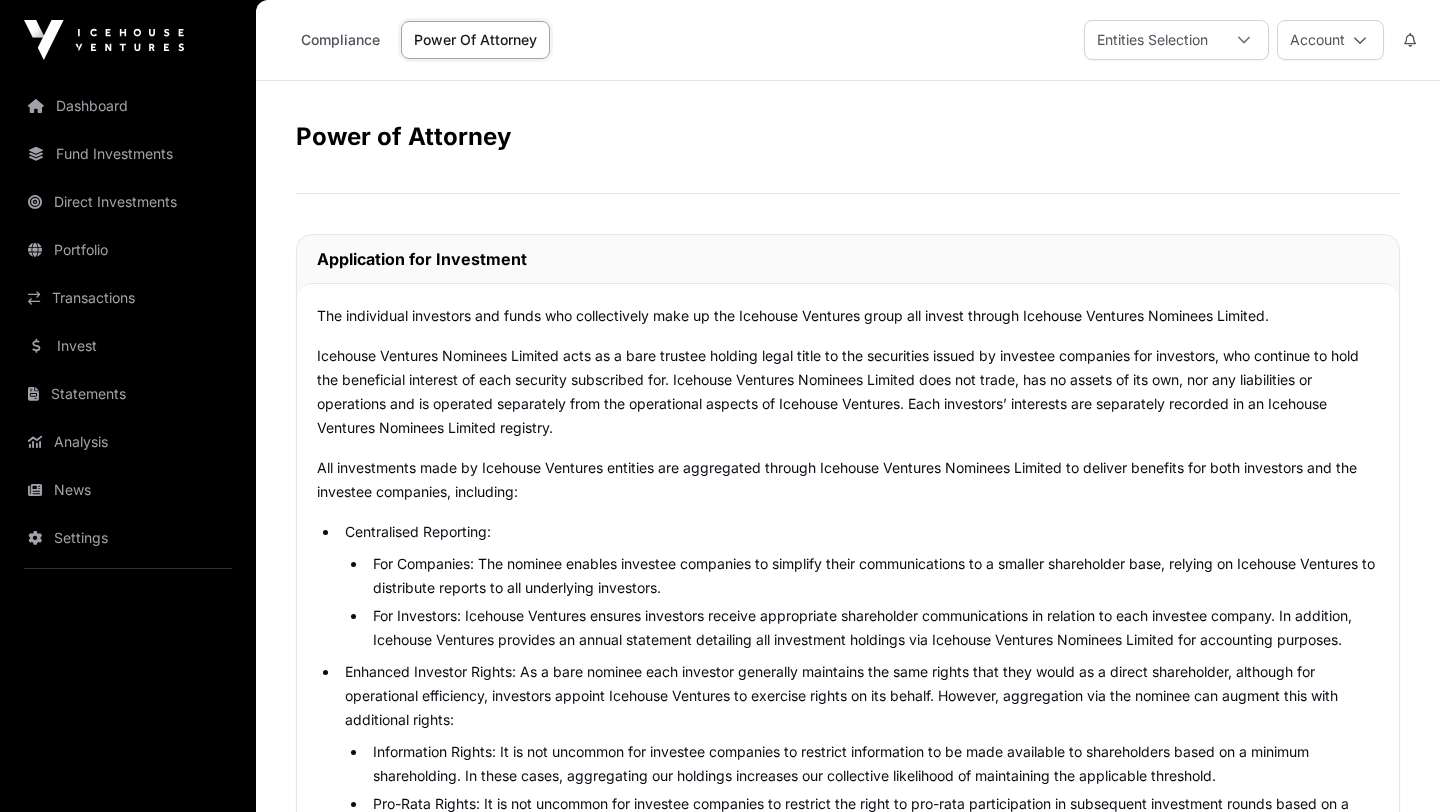 scroll, scrollTop: 0, scrollLeft: 0, axis: both 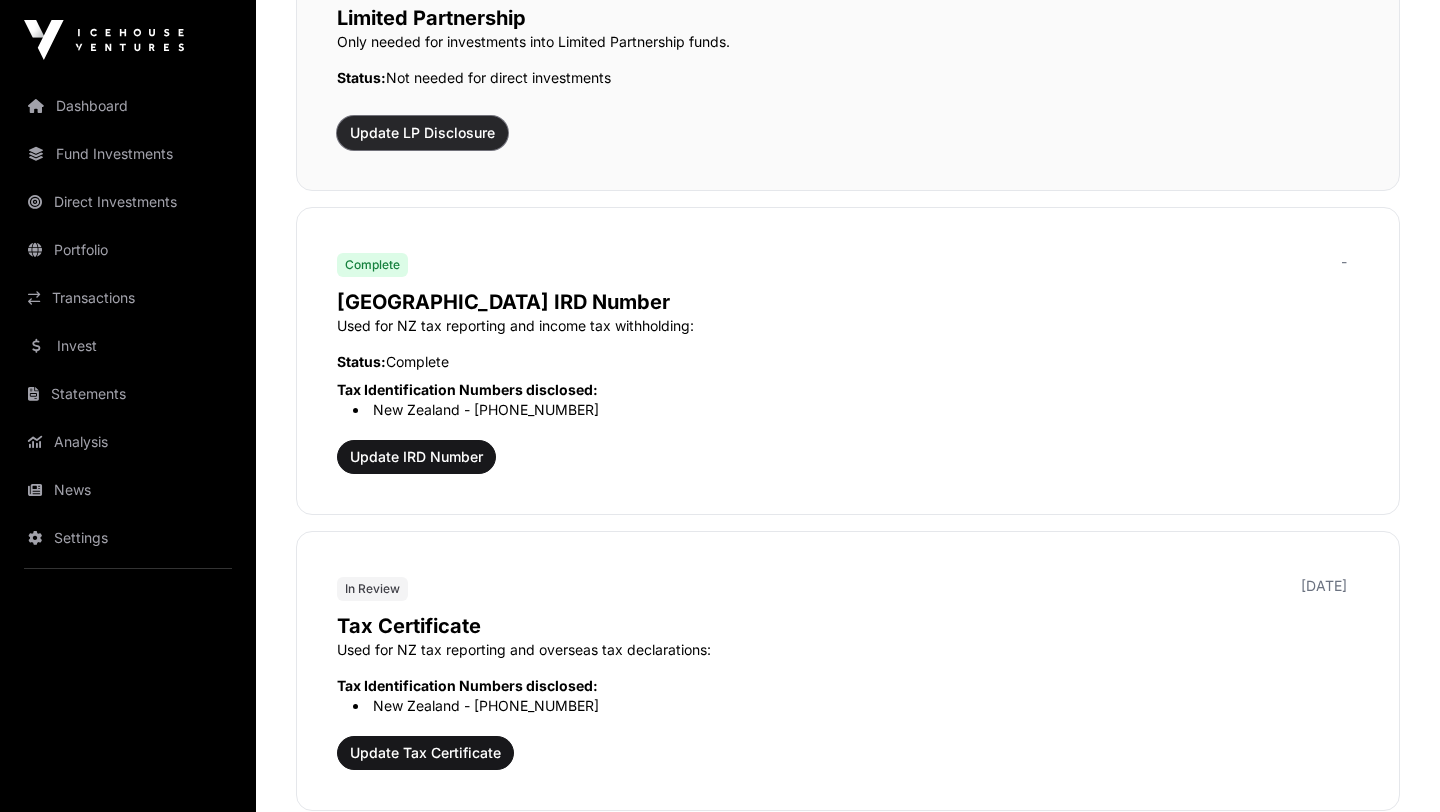 click on "Update LP Disclosure" 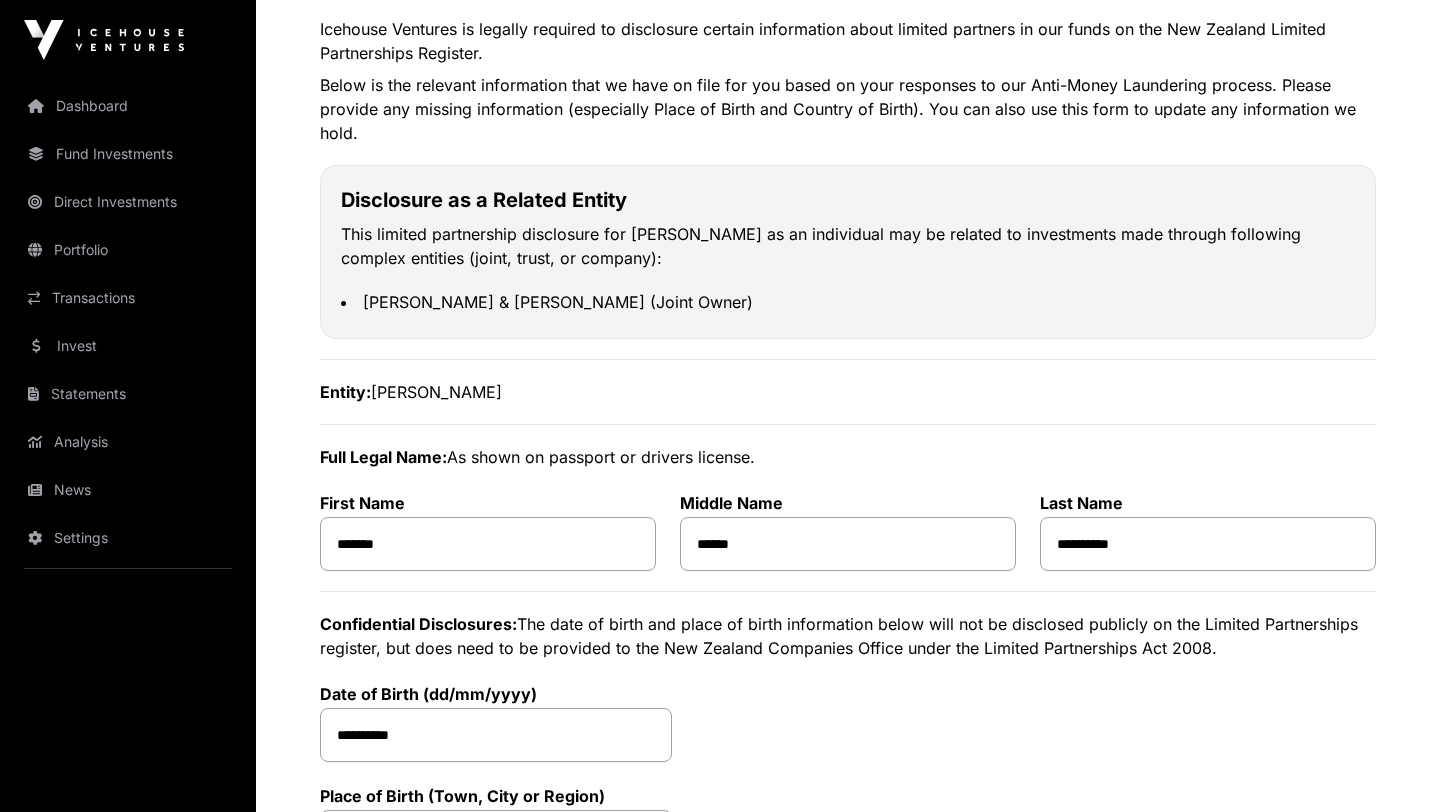scroll, scrollTop: 154, scrollLeft: 0, axis: vertical 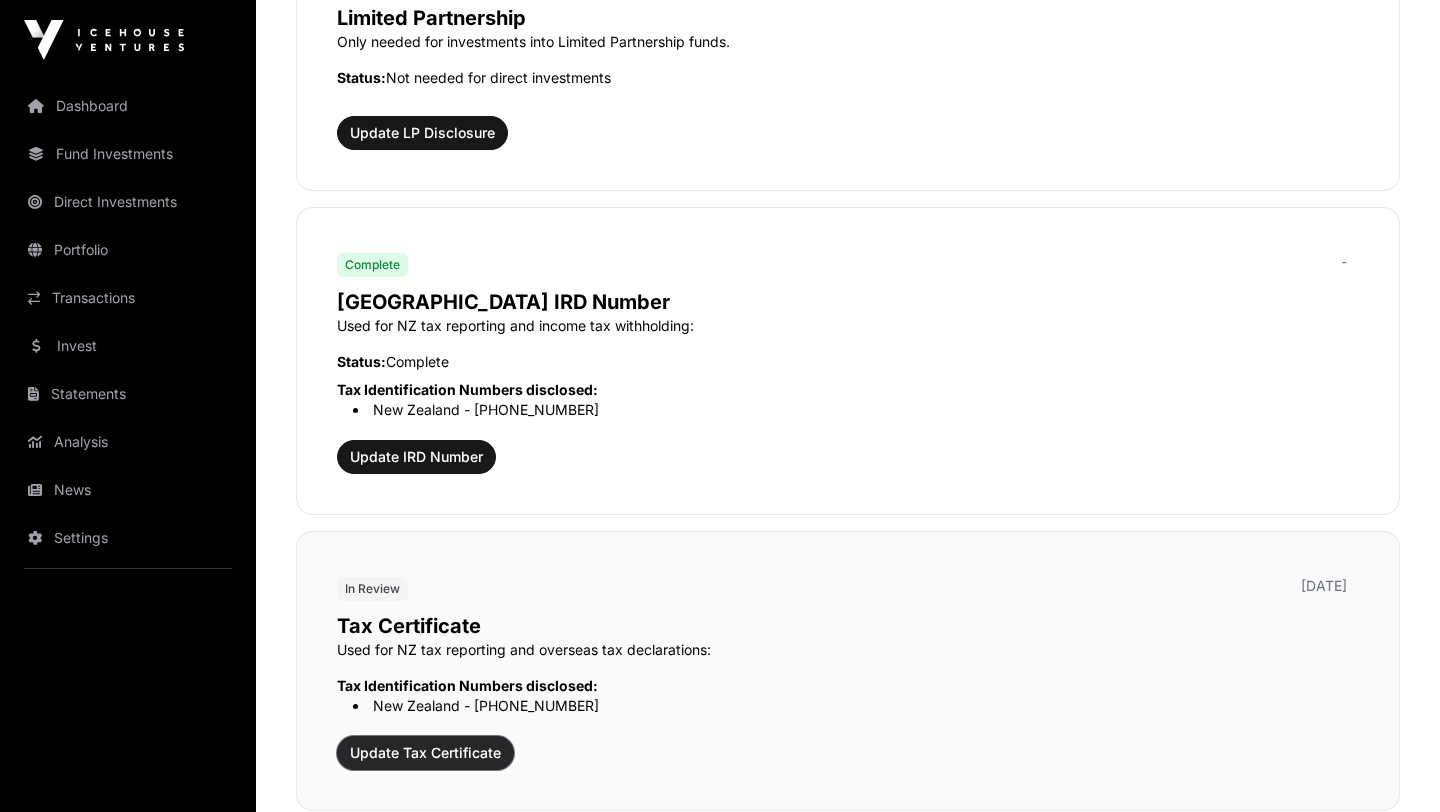 click on "Update Tax Certificate" 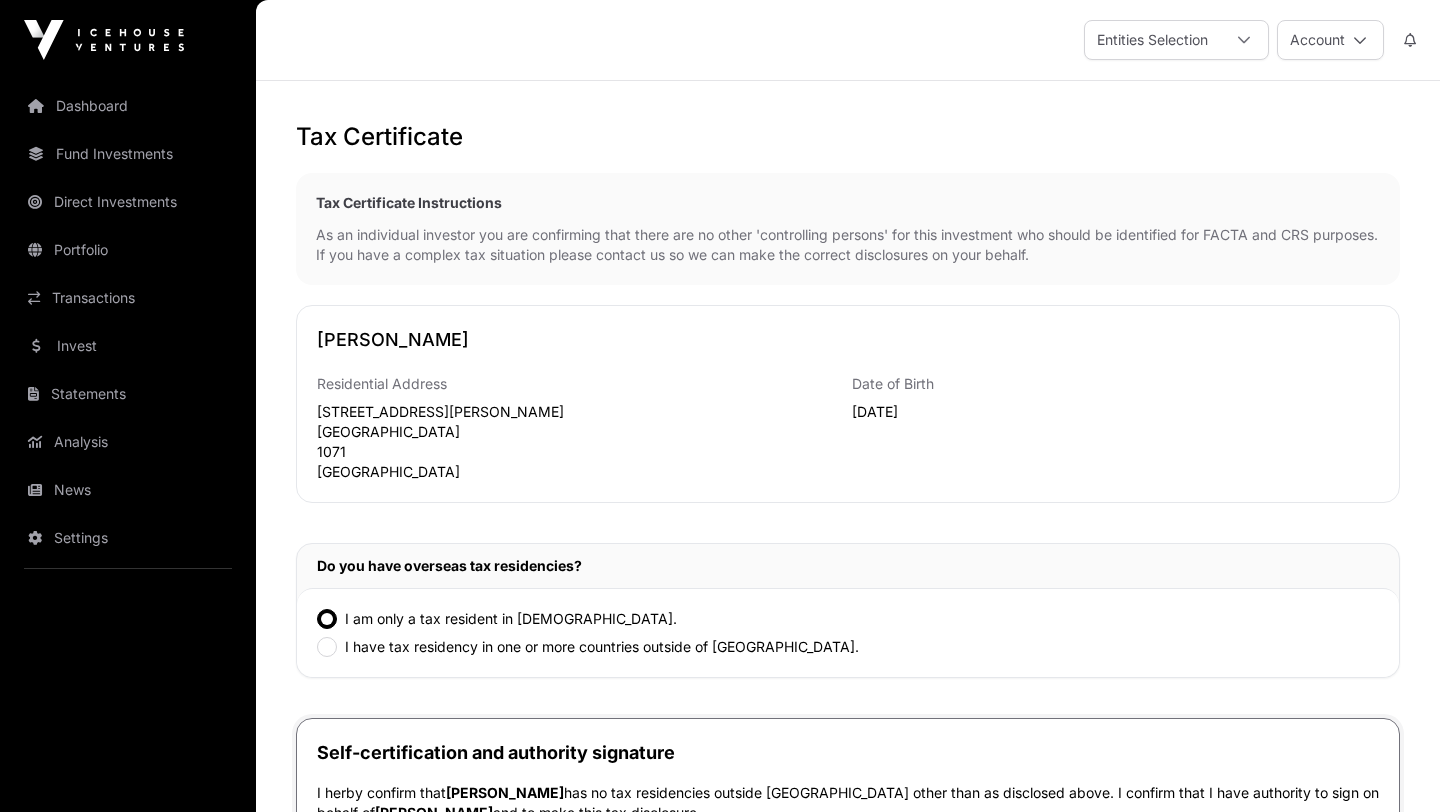 scroll, scrollTop: 0, scrollLeft: 0, axis: both 